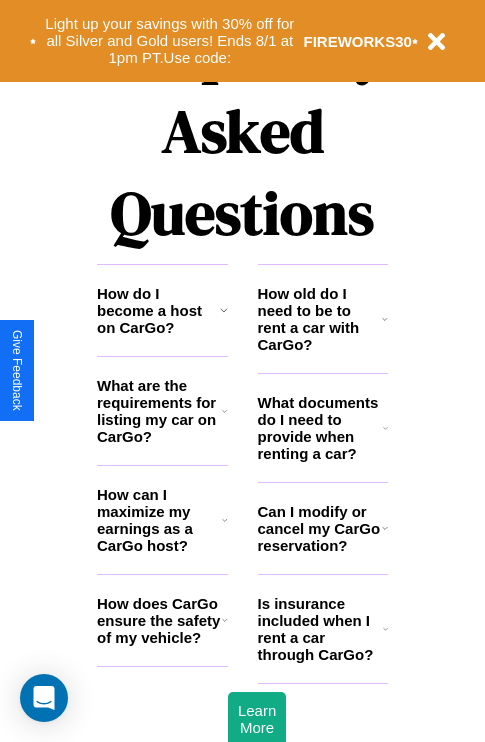 scroll, scrollTop: 2423, scrollLeft: 0, axis: vertical 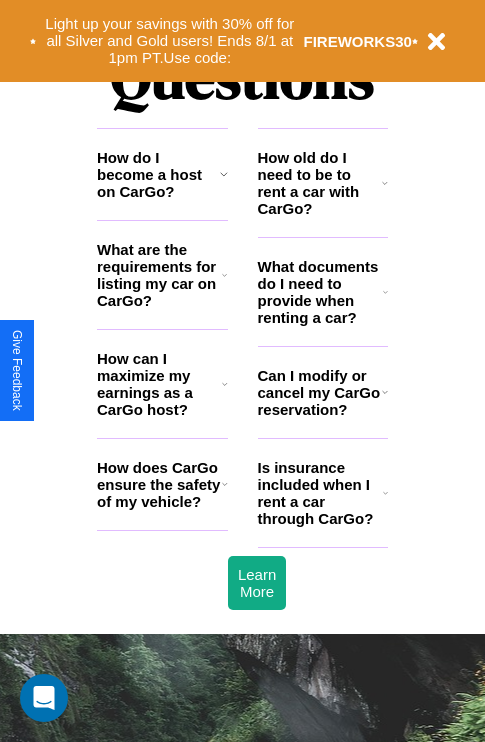 click on "Is insurance included when I rent a car through CarGo?" at bounding box center (320, 493) 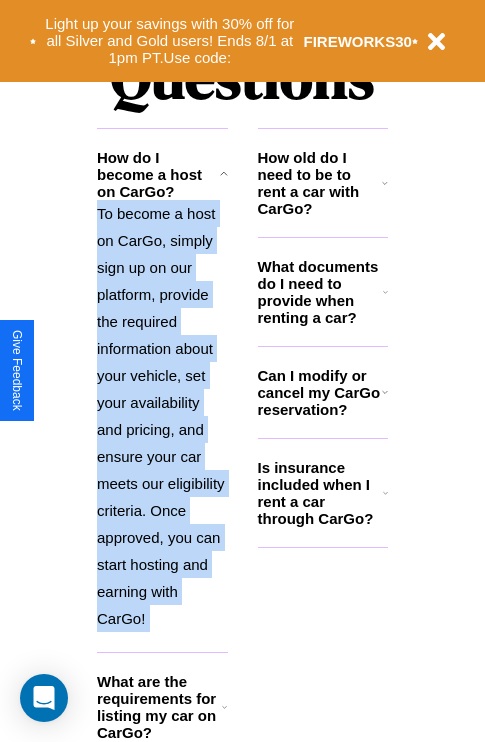 scroll, scrollTop: 2677, scrollLeft: 0, axis: vertical 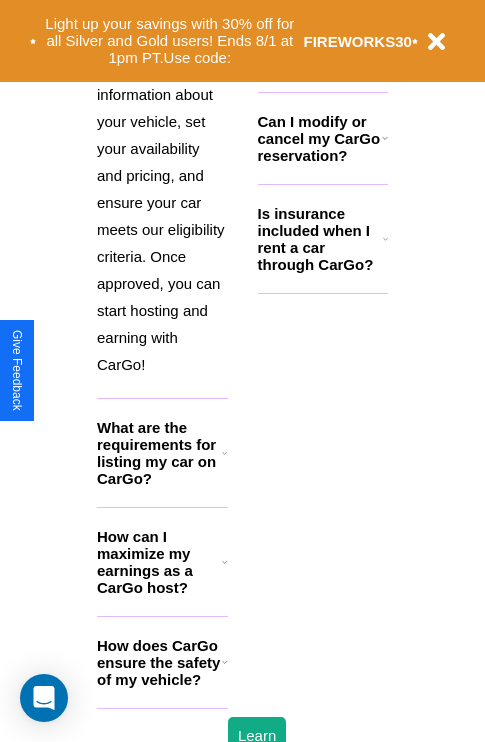 click on "How does CarGo ensure the safety of my vehicle?" at bounding box center (159, 662) 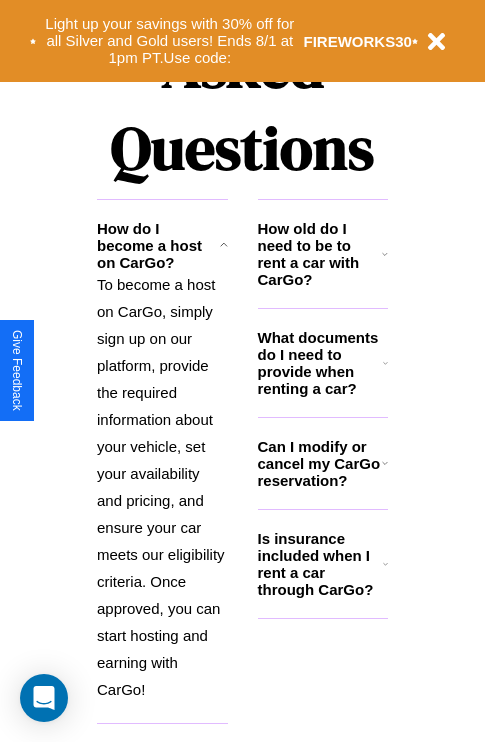 scroll, scrollTop: 1928, scrollLeft: 0, axis: vertical 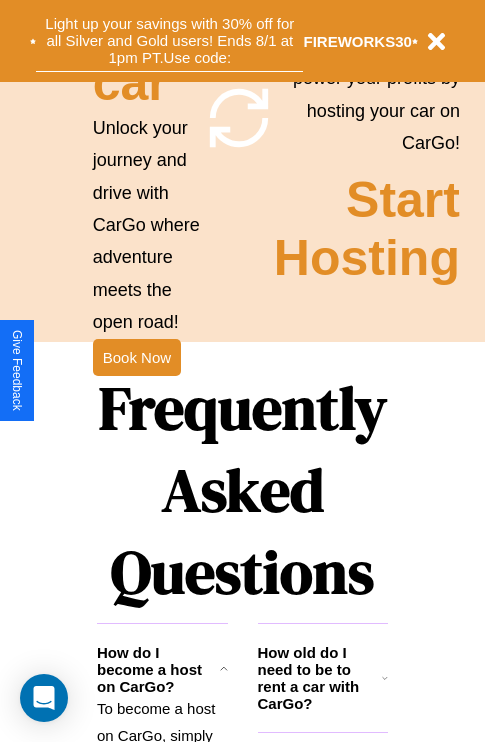 click on "Light up your savings with 30% off for all Silver and Gold users! Ends 8/1 at 1pm PT.  Use code:" at bounding box center (169, 41) 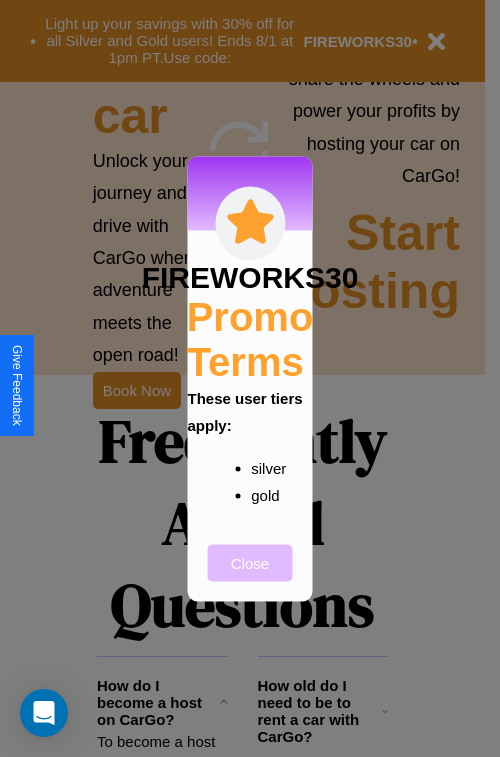 click on "Close" at bounding box center [250, 562] 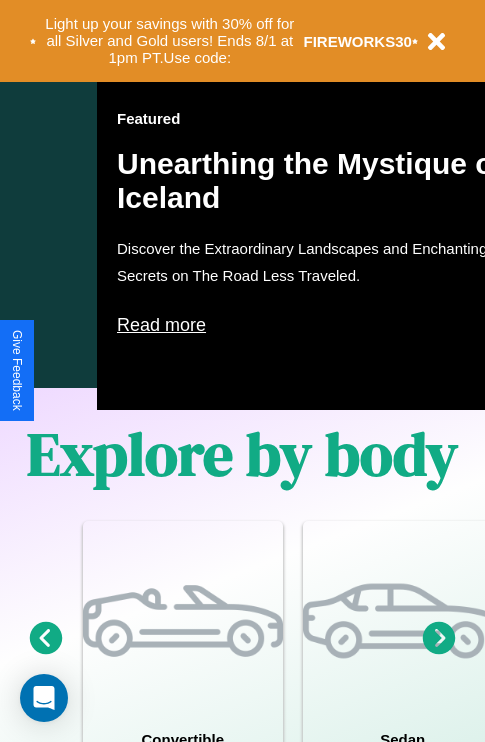 scroll, scrollTop: 0, scrollLeft: 0, axis: both 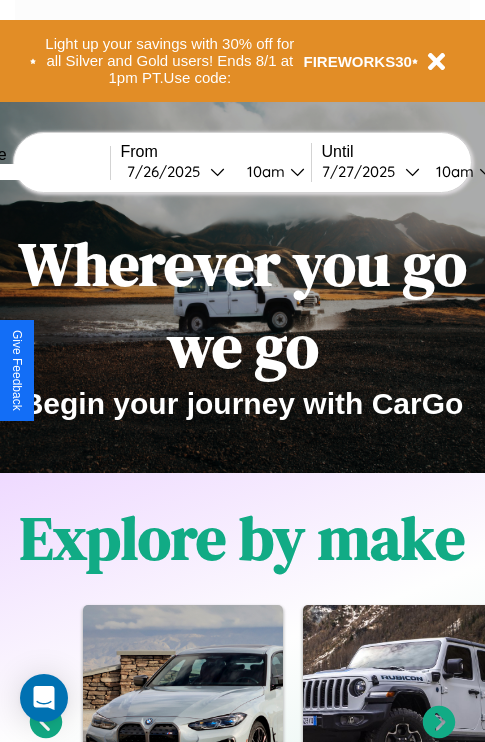 click at bounding box center [35, 172] 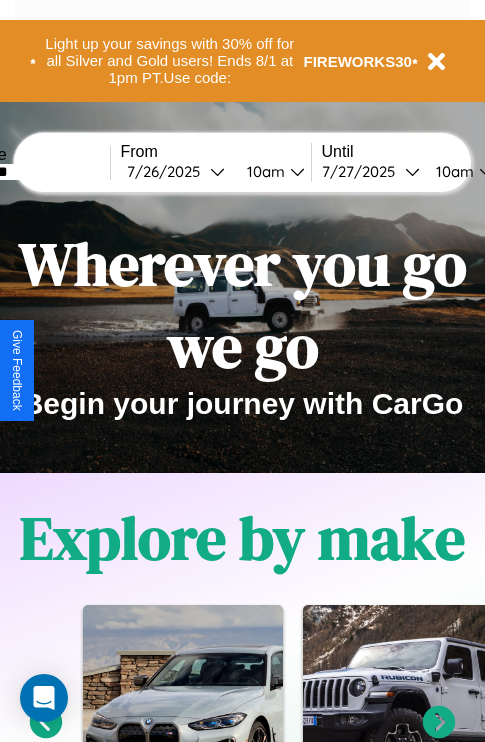 type on "********" 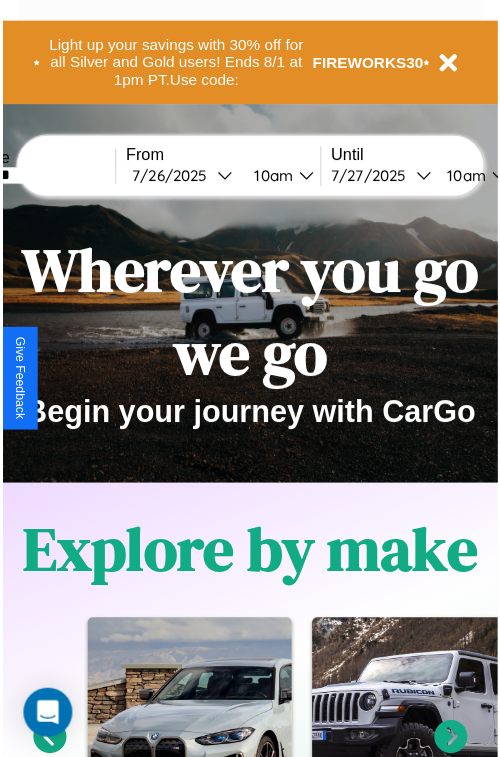 select on "*" 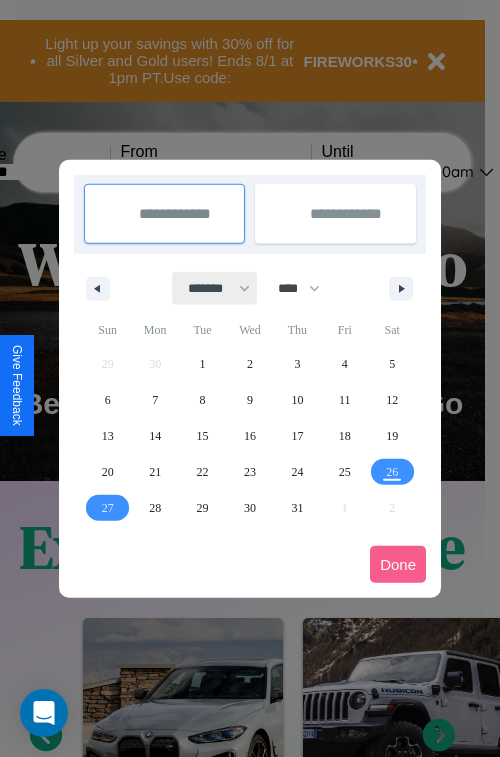 click on "******* ******** ***** ***** *** **** **** ****** ********* ******* ******** ********" at bounding box center [215, 288] 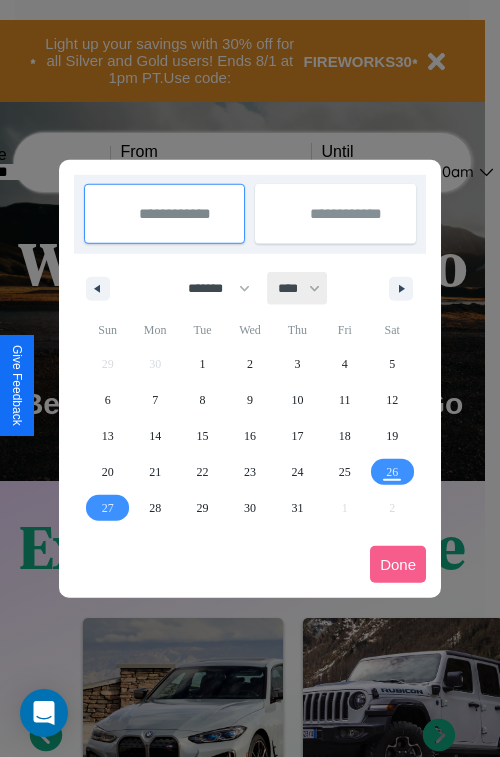 click on "**** **** **** **** **** **** **** **** **** **** **** **** **** **** **** **** **** **** **** **** **** **** **** **** **** **** **** **** **** **** **** **** **** **** **** **** **** **** **** **** **** **** **** **** **** **** **** **** **** **** **** **** **** **** **** **** **** **** **** **** **** **** **** **** **** **** **** **** **** **** **** **** **** **** **** **** **** **** **** **** **** **** **** **** **** **** **** **** **** **** **** **** **** **** **** **** **** **** **** **** **** **** **** **** **** **** **** **** **** **** **** **** **** **** **** **** **** **** **** **** ****" at bounding box center [298, 288] 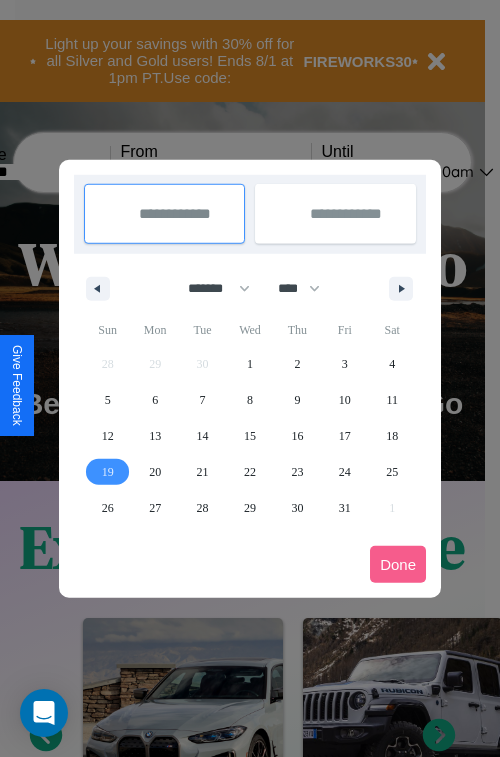 click on "19" at bounding box center (108, 472) 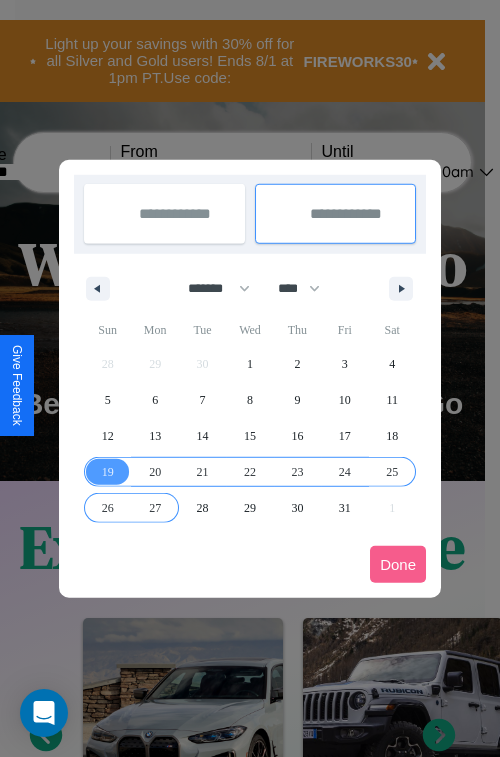 click on "27" at bounding box center (155, 508) 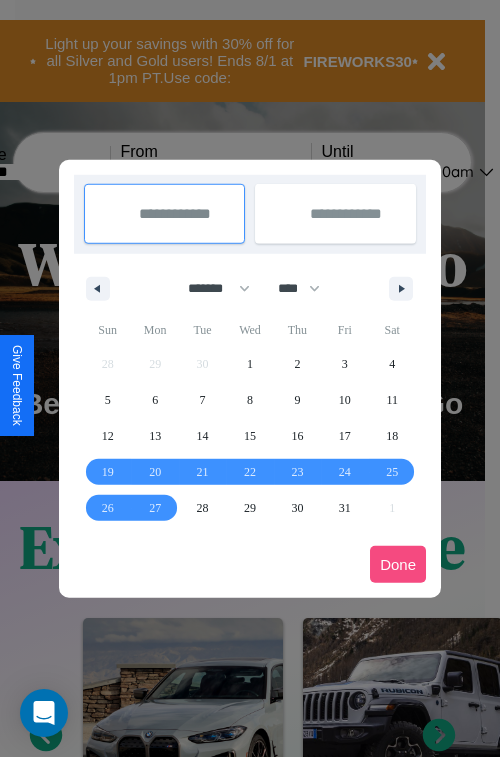 click on "Done" at bounding box center [398, 564] 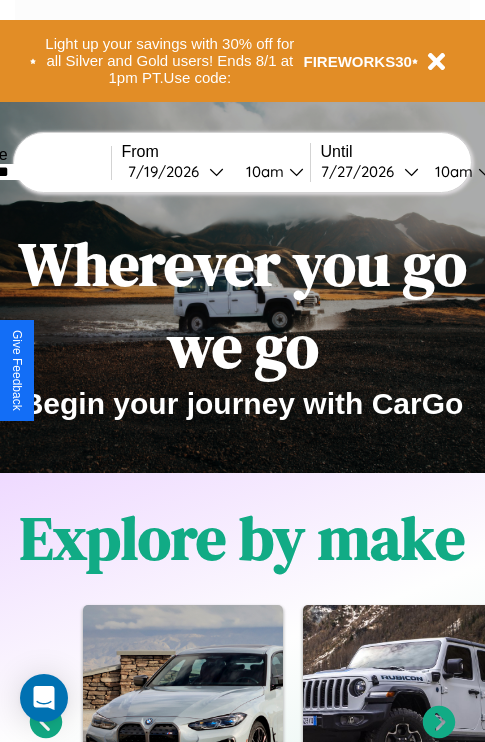 scroll, scrollTop: 0, scrollLeft: 75, axis: horizontal 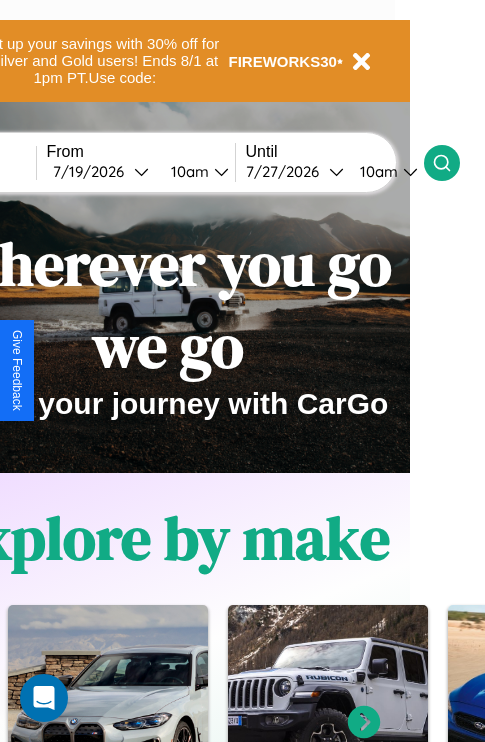 click 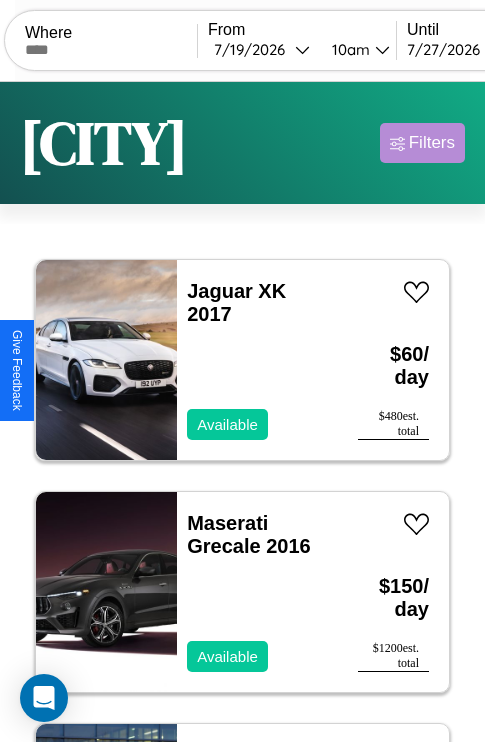 click on "Filters" at bounding box center (432, 143) 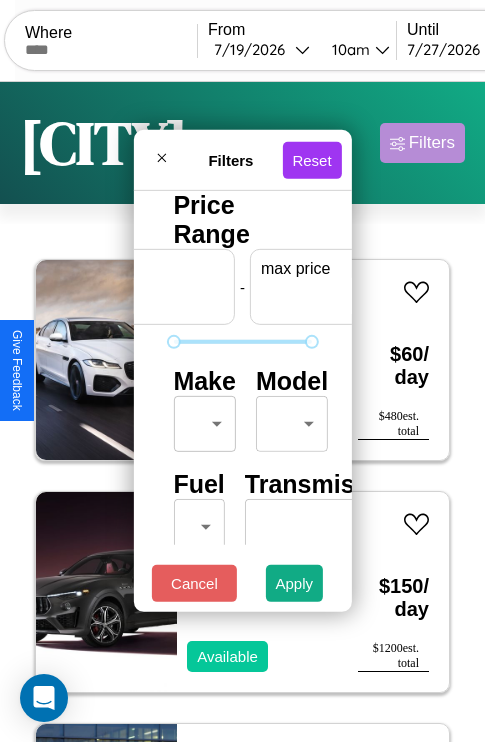 scroll, scrollTop: 0, scrollLeft: 124, axis: horizontal 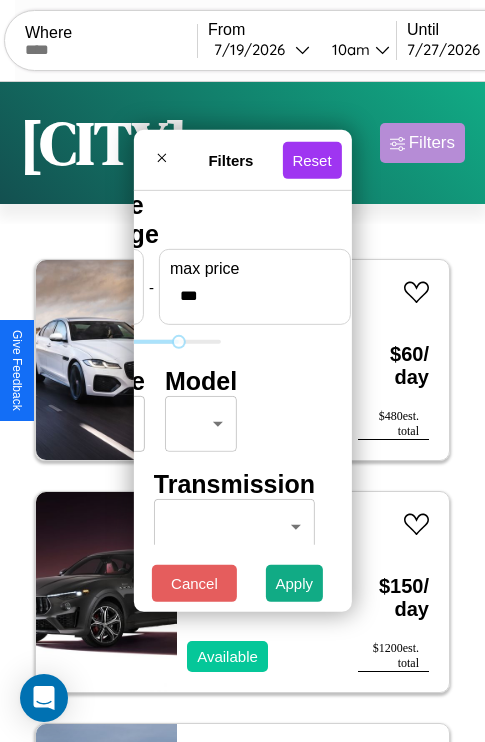 type on "***" 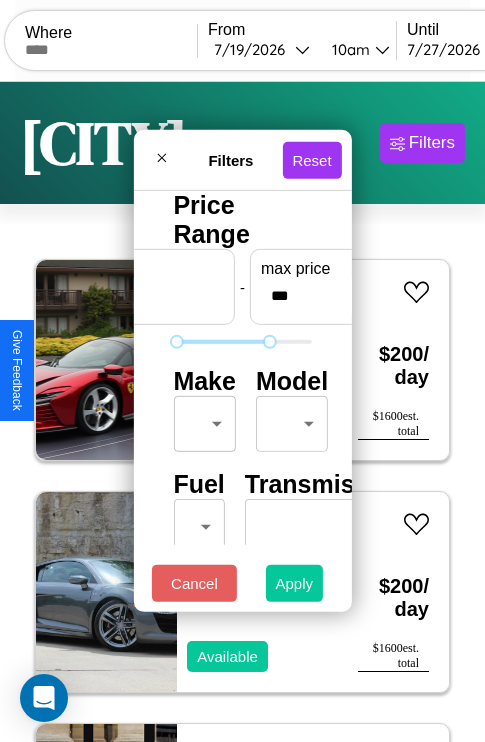 type on "**" 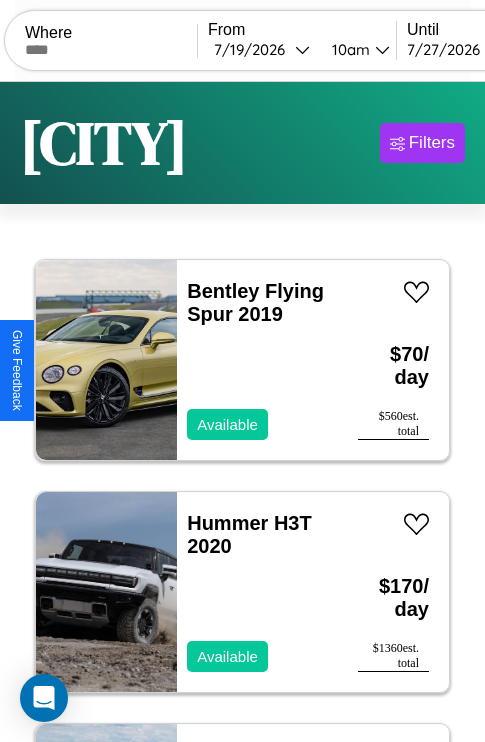 scroll, scrollTop: 79, scrollLeft: 0, axis: vertical 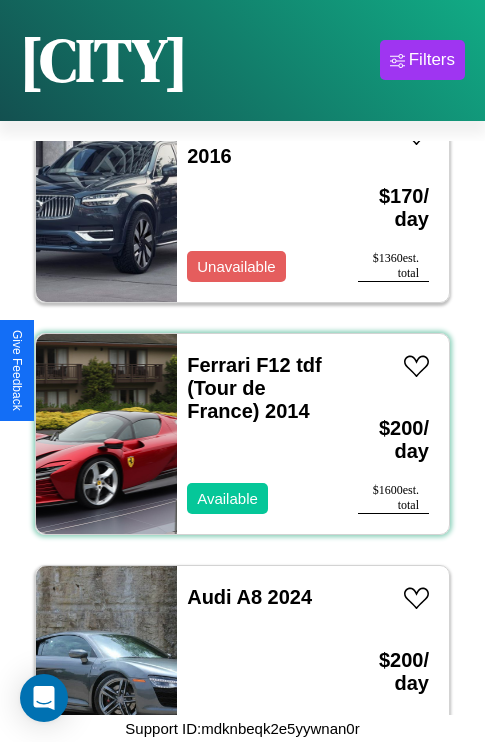 click on "Ferrari   F12 tdf (Tour de France)   2014 Available" at bounding box center [257, 434] 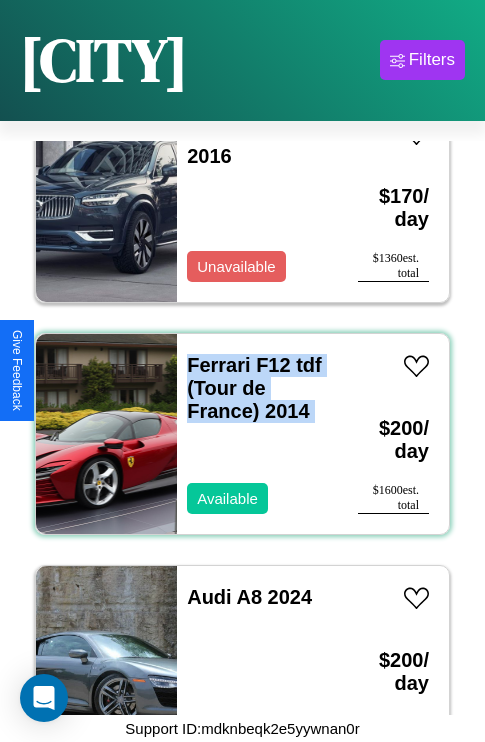 click on "Ferrari   F12 tdf (Tour de France)   2014 Available" at bounding box center [257, 434] 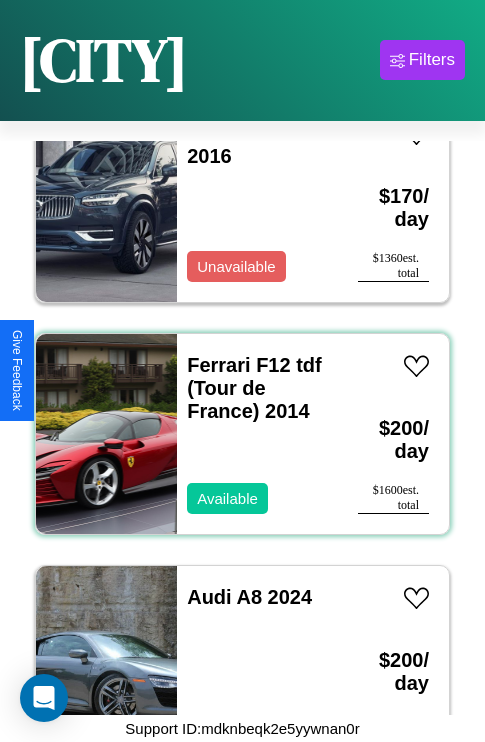 click on "Ferrari   F12 tdf (Tour de France)   2014 Available" at bounding box center (257, 434) 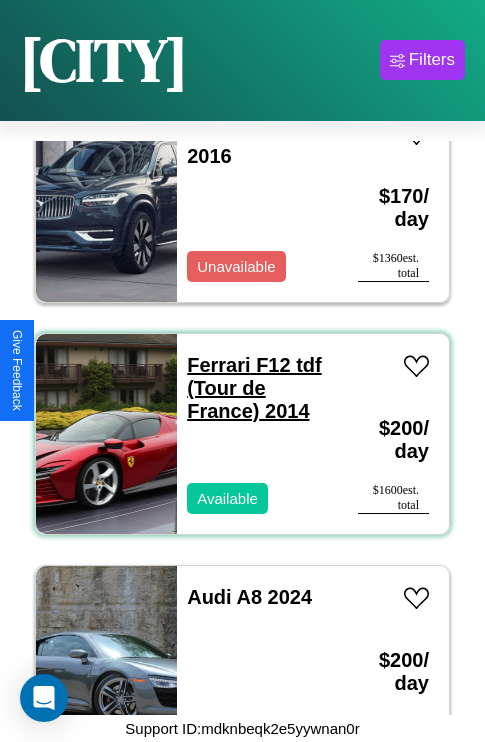 click on "Ferrari   F12 tdf (Tour de France)   2014" at bounding box center [254, 388] 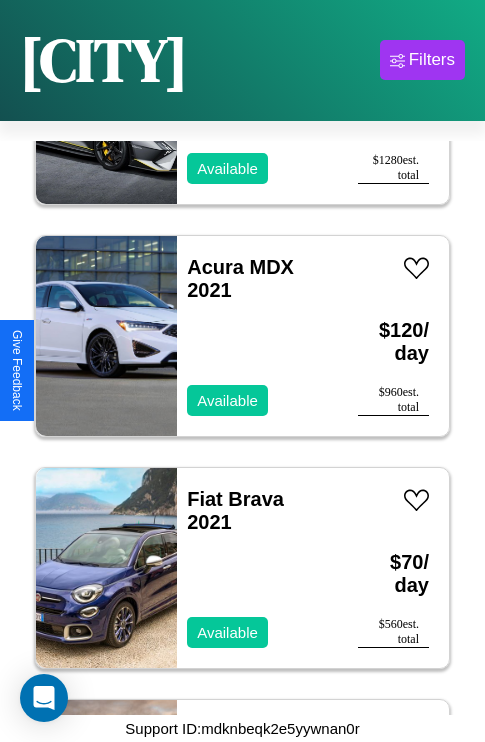 scroll, scrollTop: 1931, scrollLeft: 0, axis: vertical 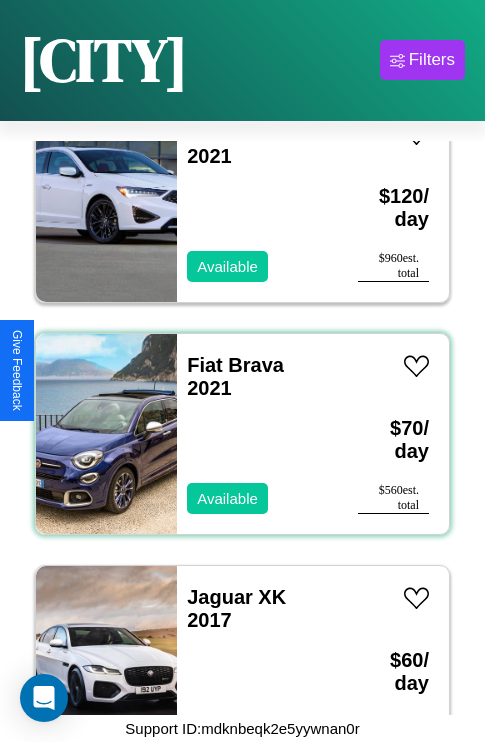 click on "Fiat   Brava   2021 Available" at bounding box center [257, 434] 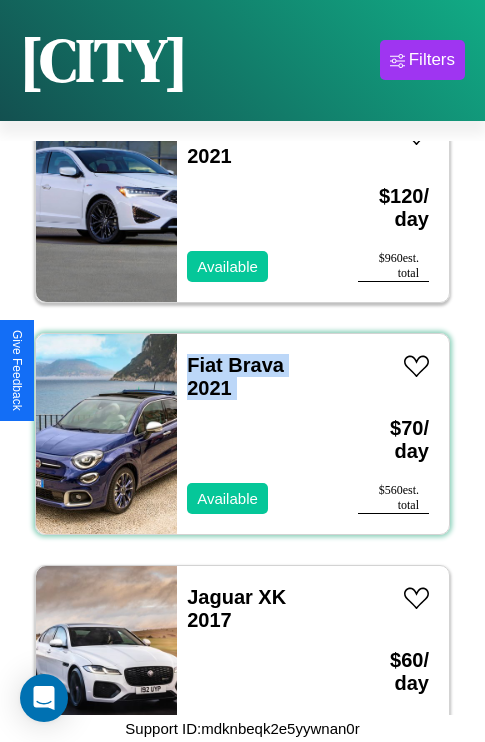 click on "Fiat   Brava   2021 Available" at bounding box center (257, 434) 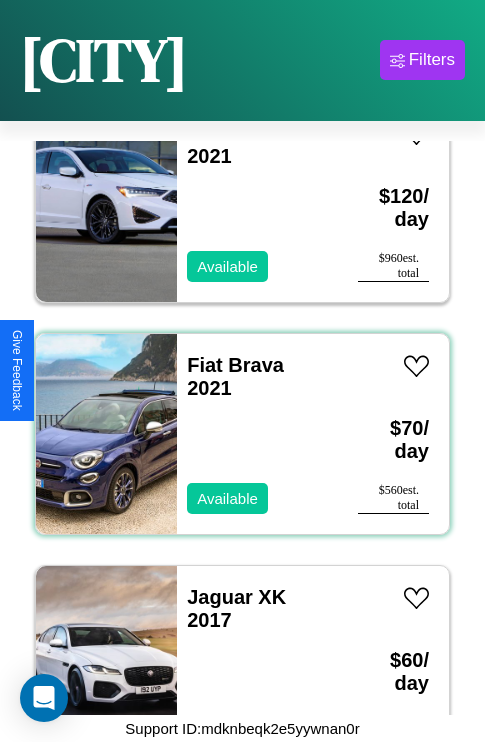 click on "Fiat   Brava   2021 Available" at bounding box center [257, 434] 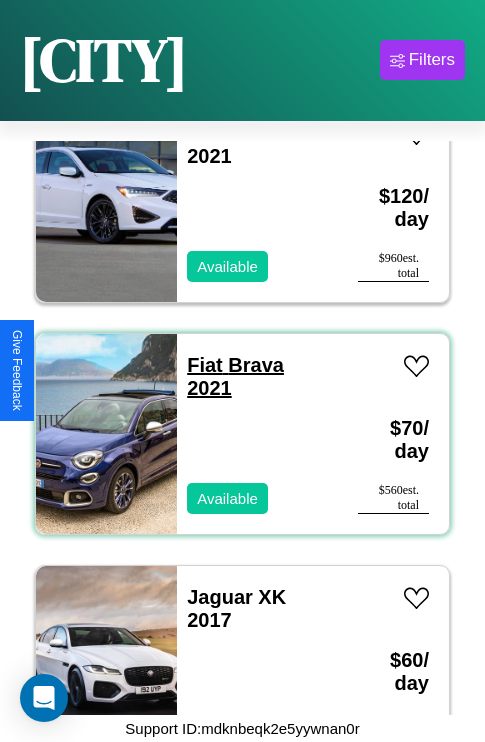 click on "Fiat   Brava   2021" at bounding box center [235, 376] 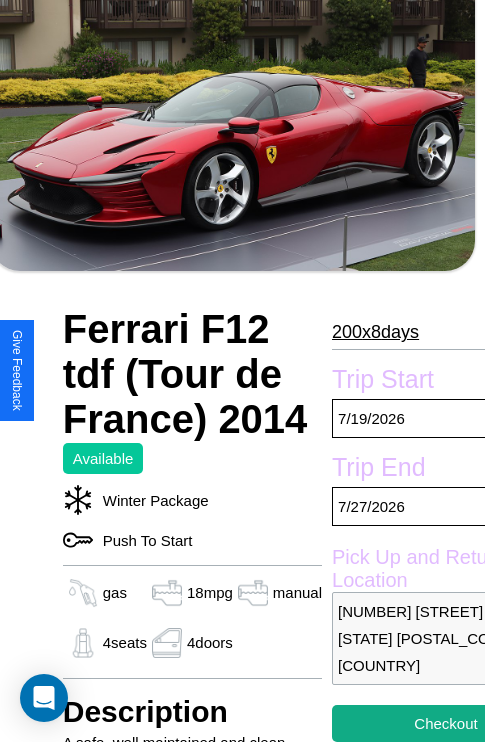 scroll, scrollTop: 669, scrollLeft: 48, axis: both 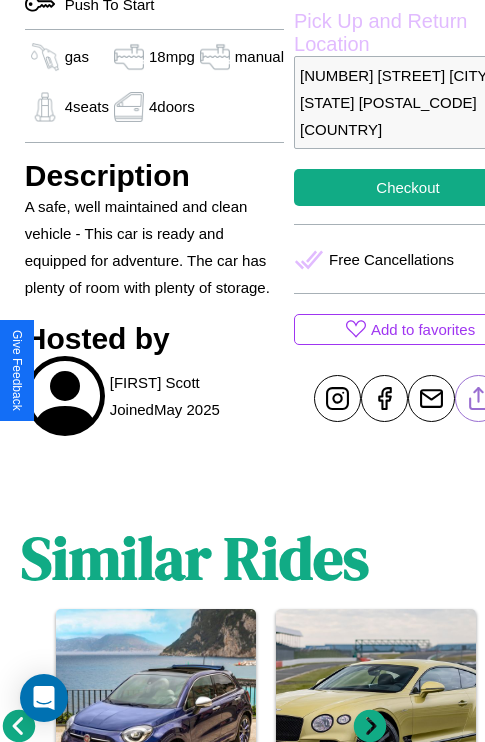 click 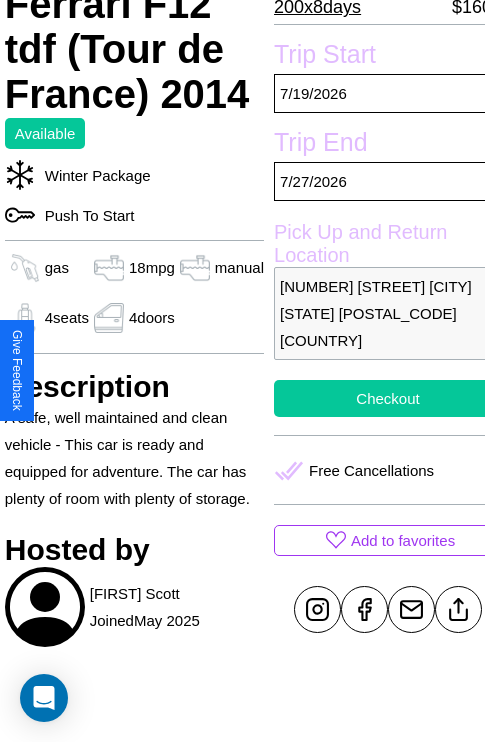 click on "Checkout" at bounding box center [388, 398] 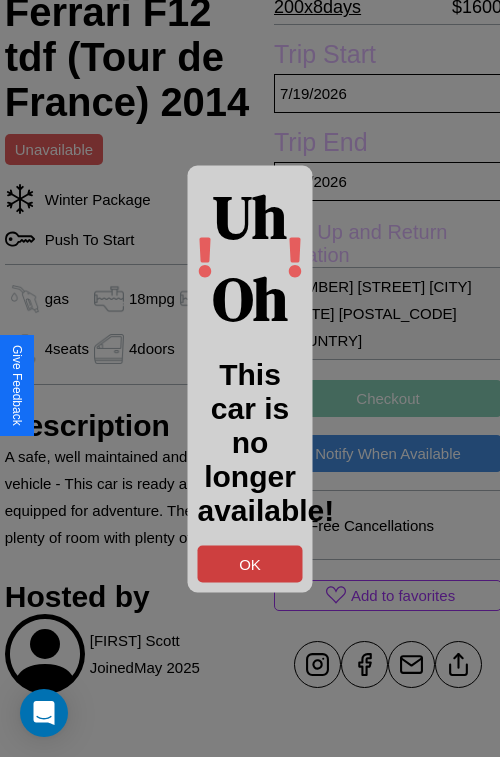 click on "OK" at bounding box center [250, 563] 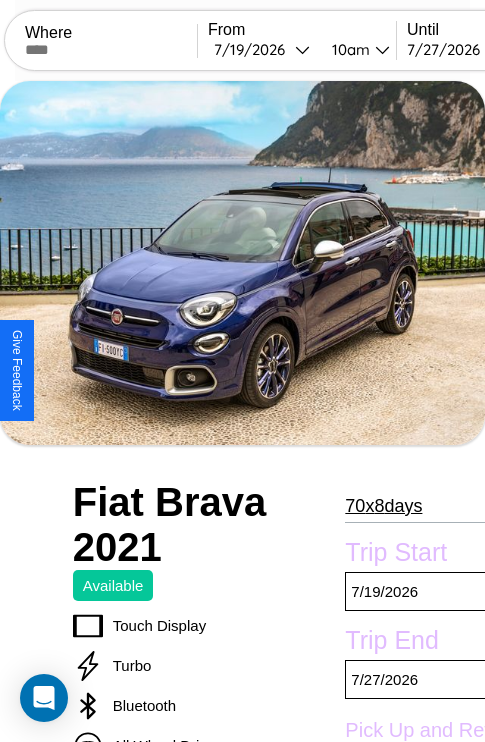 scroll, scrollTop: 499, scrollLeft: 80, axis: both 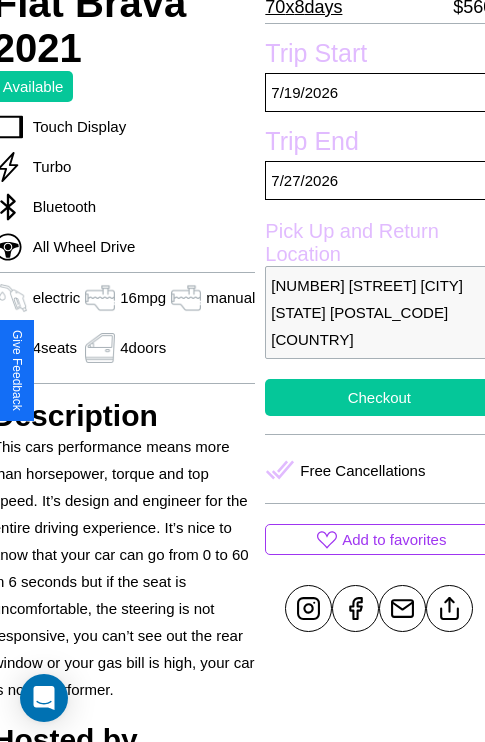 click on "Checkout" at bounding box center (379, 397) 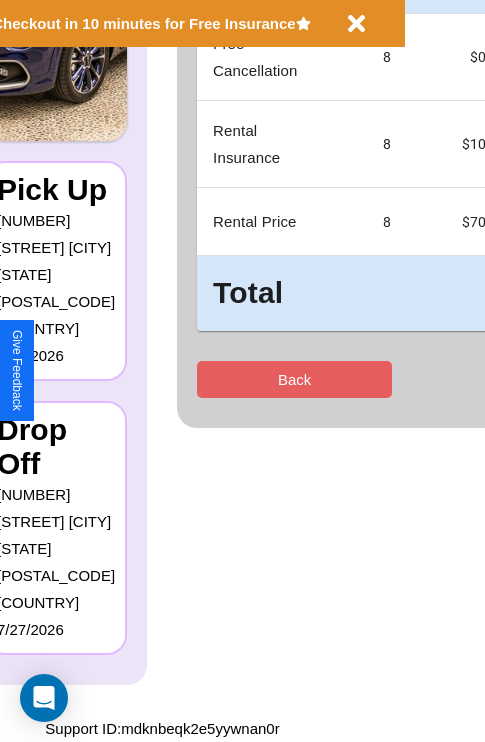 scroll, scrollTop: 0, scrollLeft: 0, axis: both 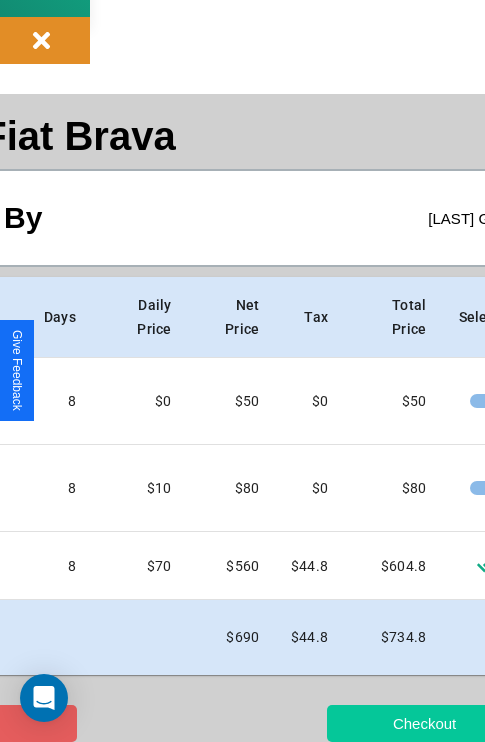 click on "Checkout" at bounding box center (424, 723) 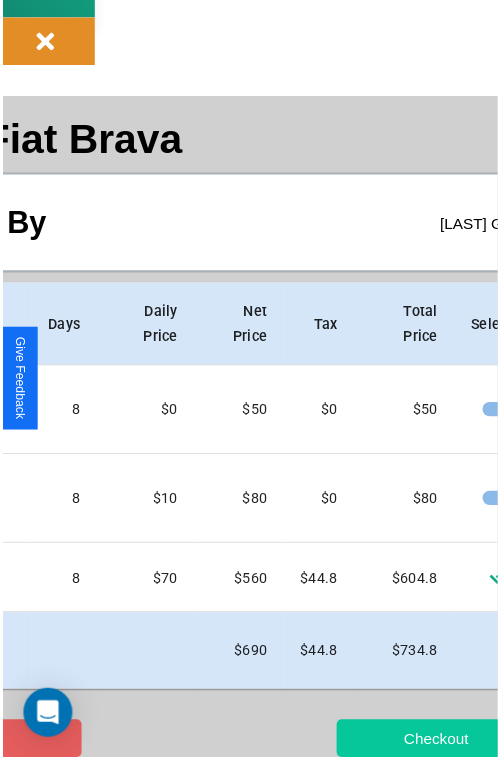 scroll, scrollTop: 0, scrollLeft: 0, axis: both 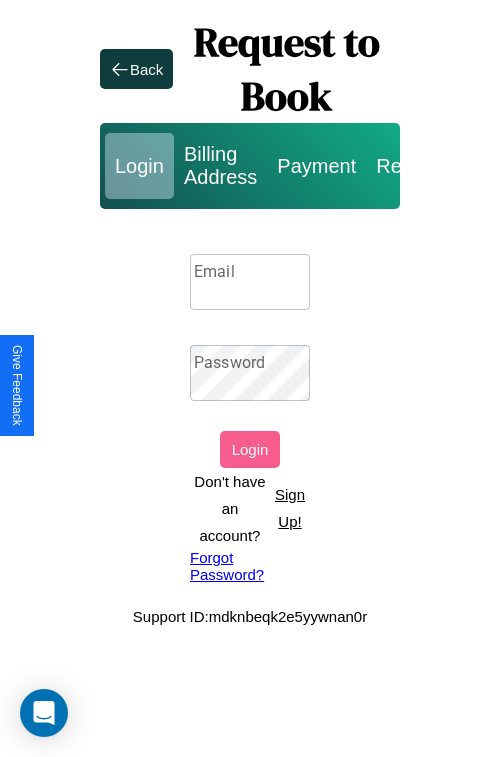 click on "Email" at bounding box center (250, 282) 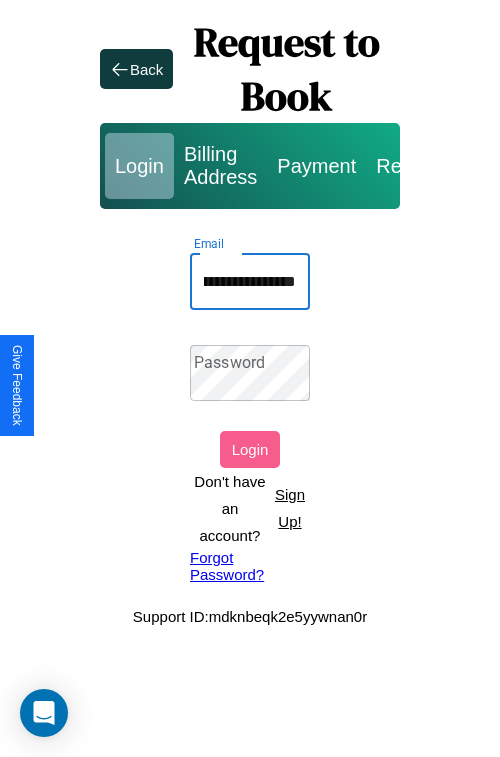 scroll, scrollTop: 0, scrollLeft: 125, axis: horizontal 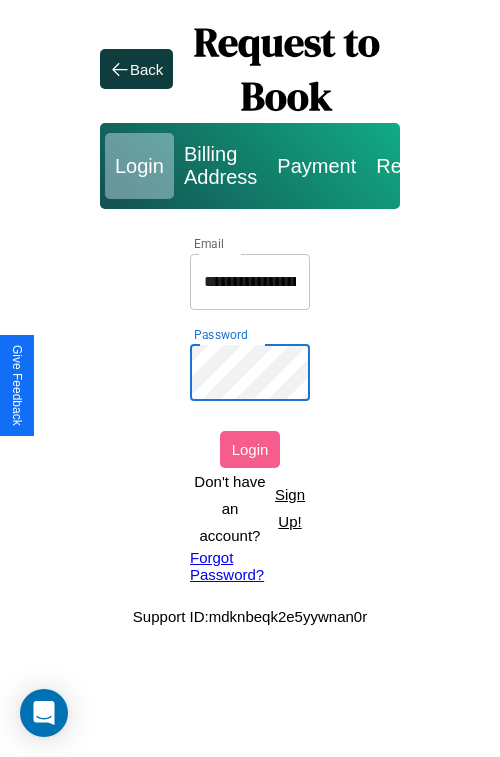 click on "Login" at bounding box center [250, 449] 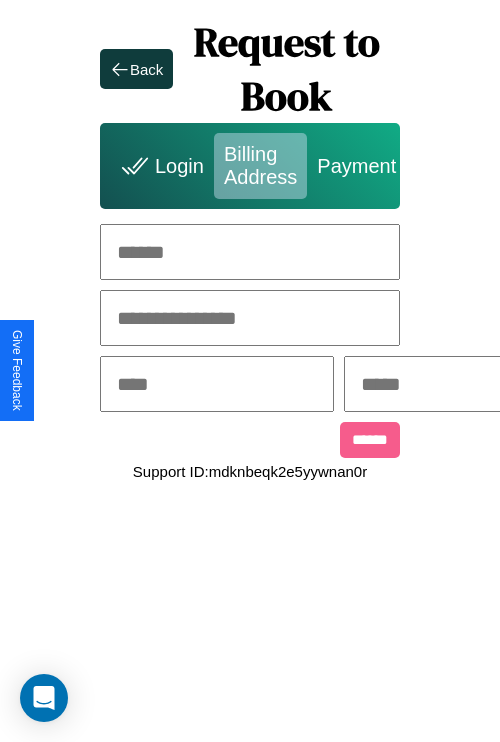 click at bounding box center (250, 252) 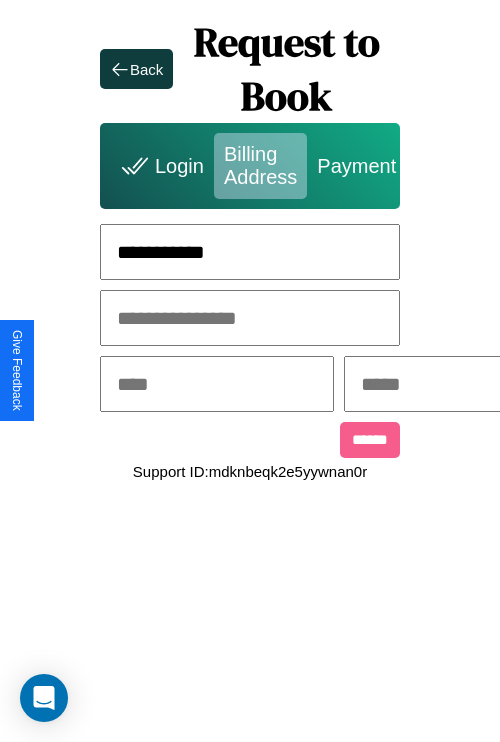 type on "**********" 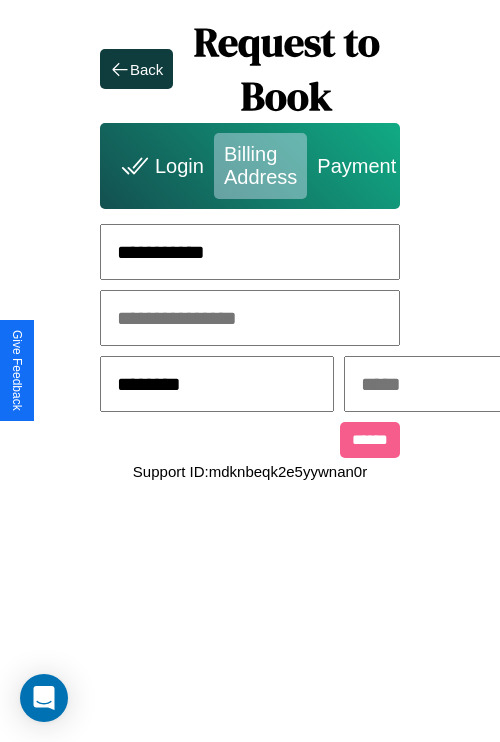 type on "********" 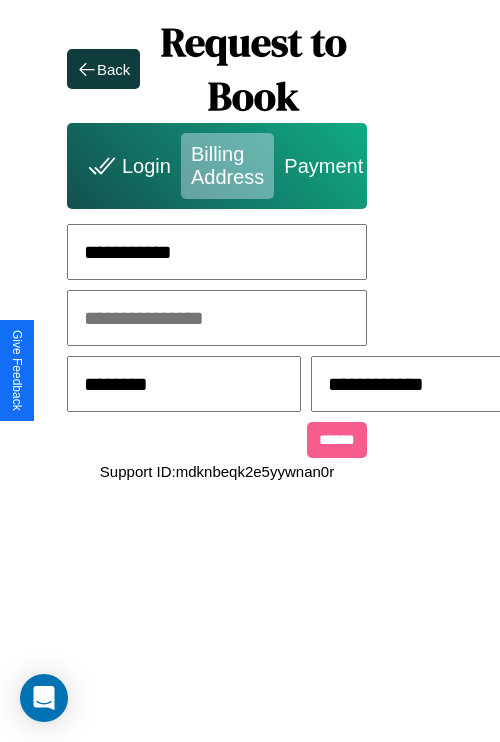 scroll, scrollTop: 0, scrollLeft: 517, axis: horizontal 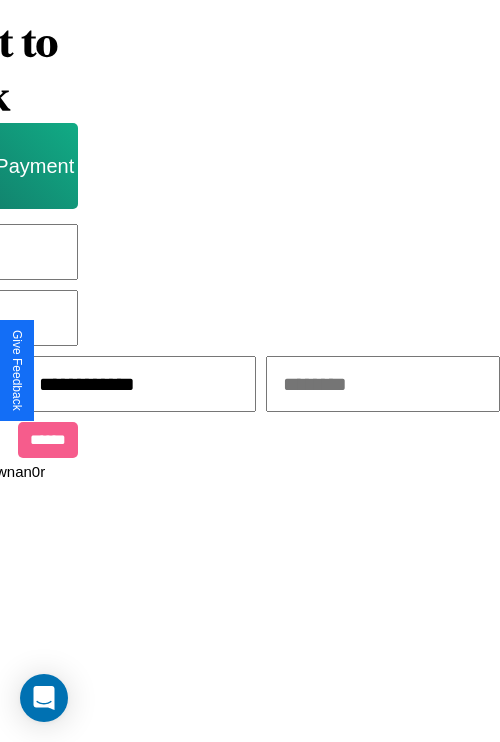 type on "**********" 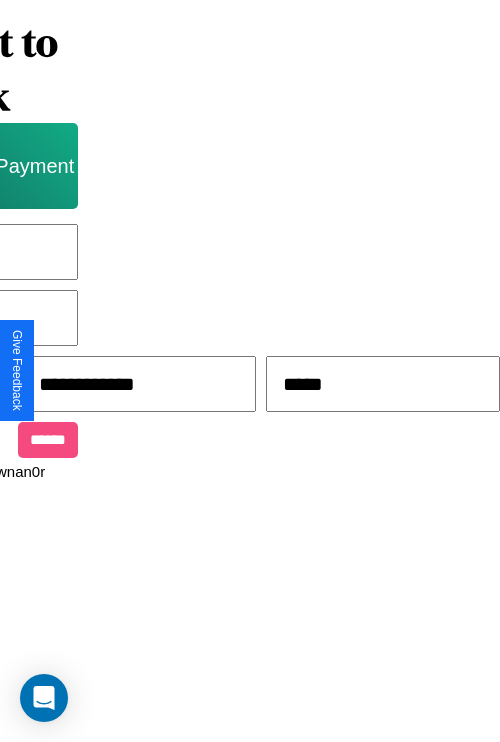 type on "*****" 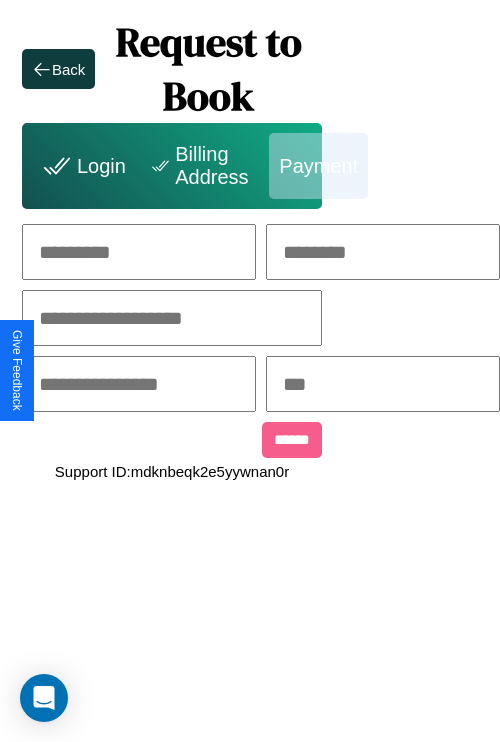 scroll, scrollTop: 0, scrollLeft: 208, axis: horizontal 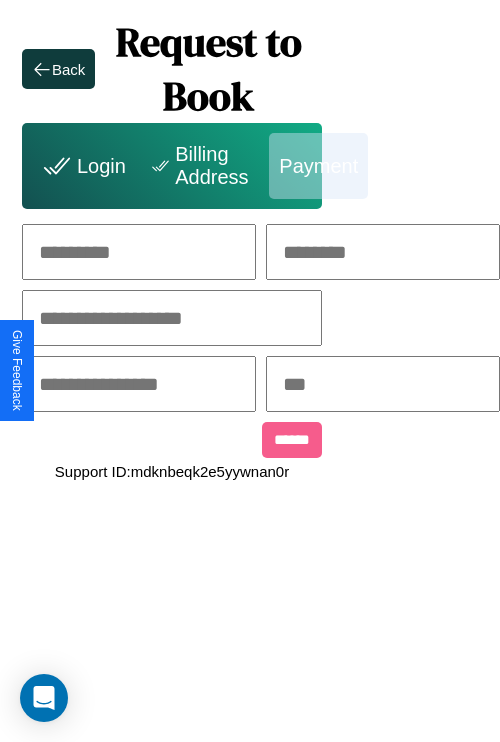click at bounding box center [139, 252] 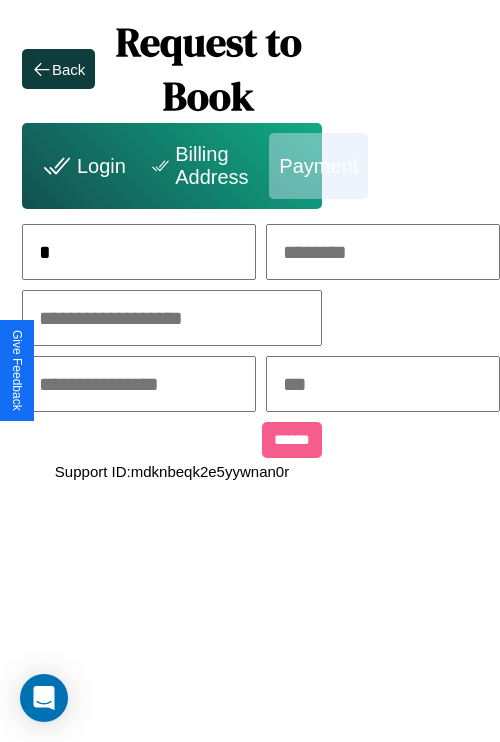 scroll, scrollTop: 0, scrollLeft: 127, axis: horizontal 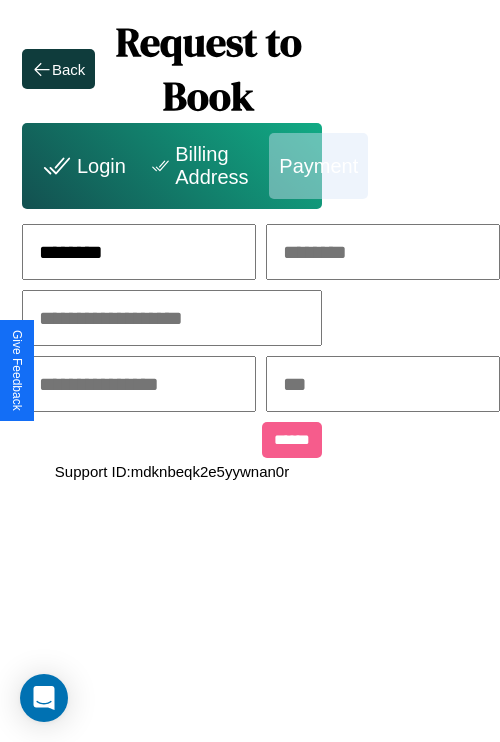type on "********" 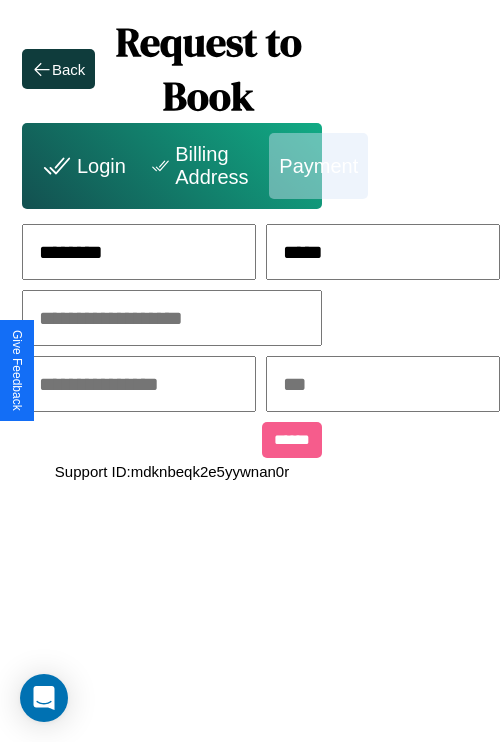 type on "*****" 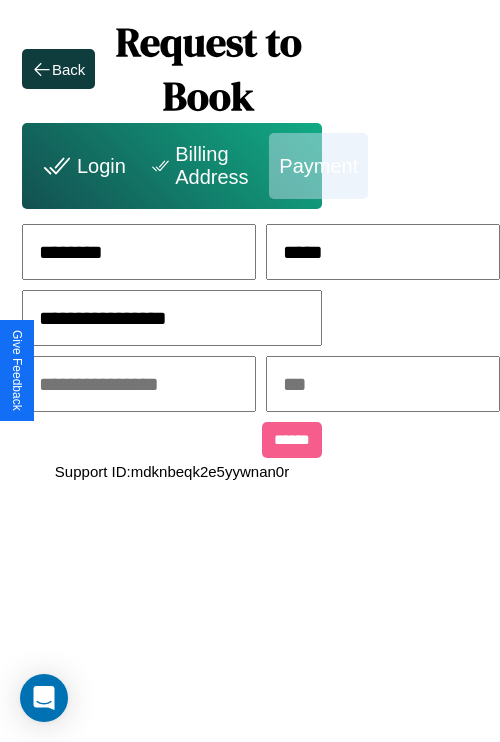 type on "**********" 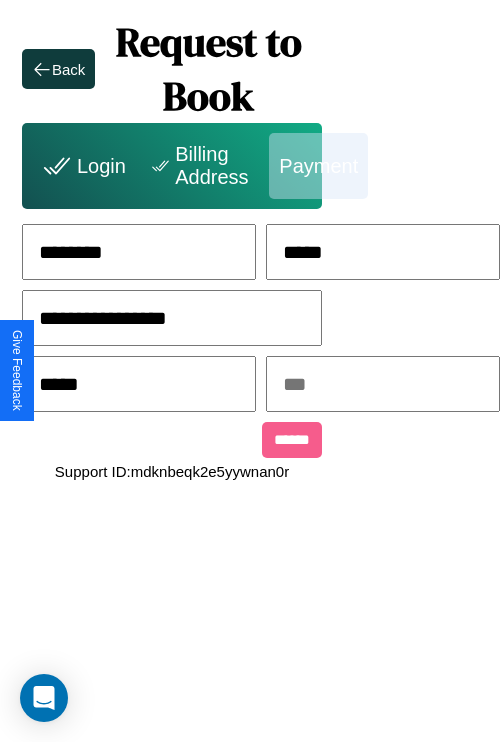 type on "*****" 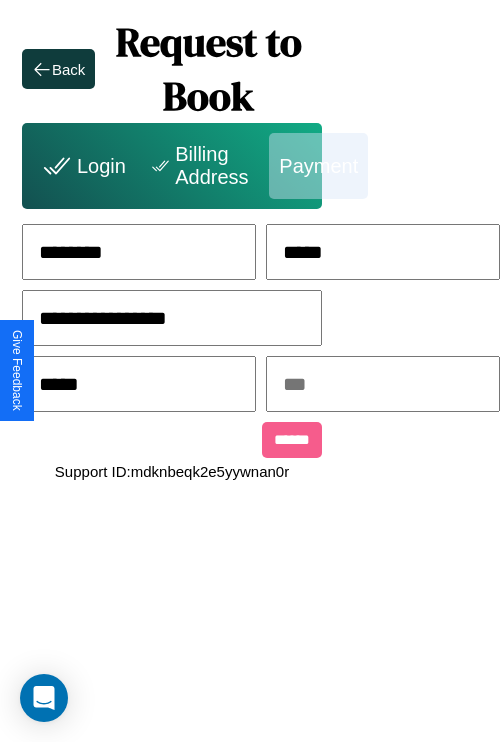 click at bounding box center (383, 384) 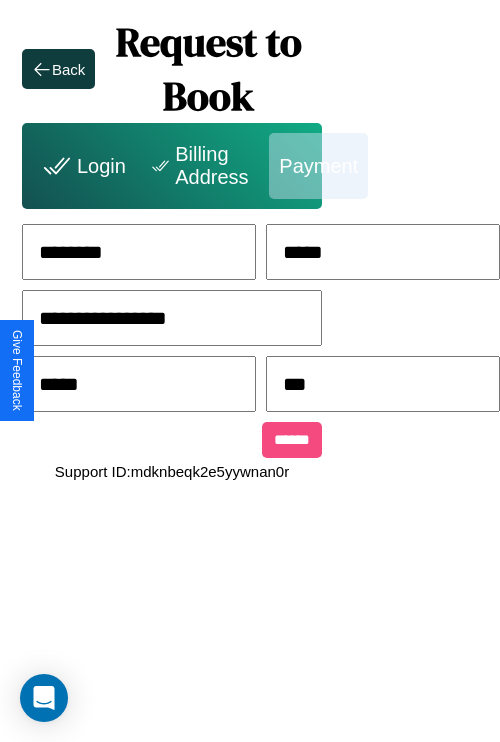 type on "***" 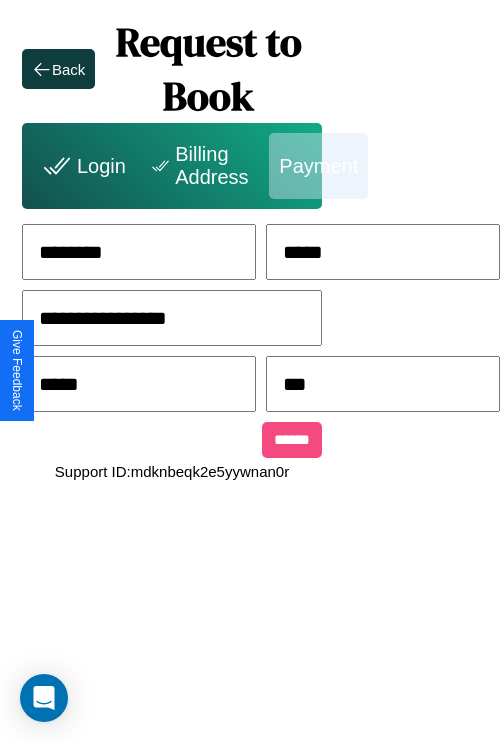 click on "******" at bounding box center [292, 440] 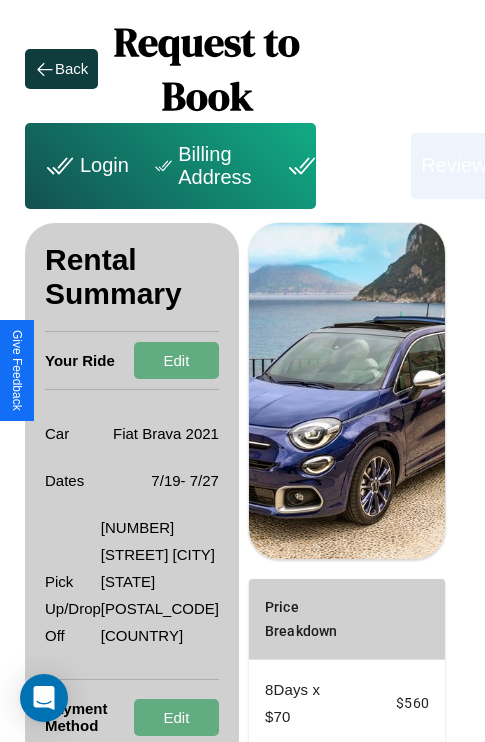 scroll, scrollTop: 355, scrollLeft: 72, axis: both 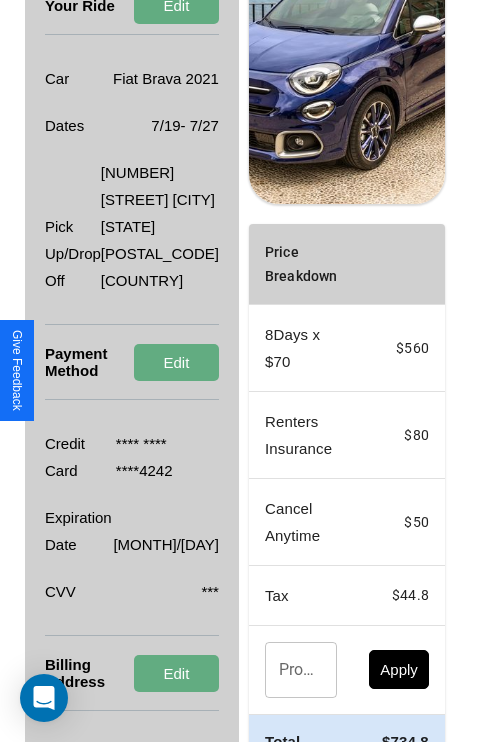 click on "Promo Code" at bounding box center (290, 670) 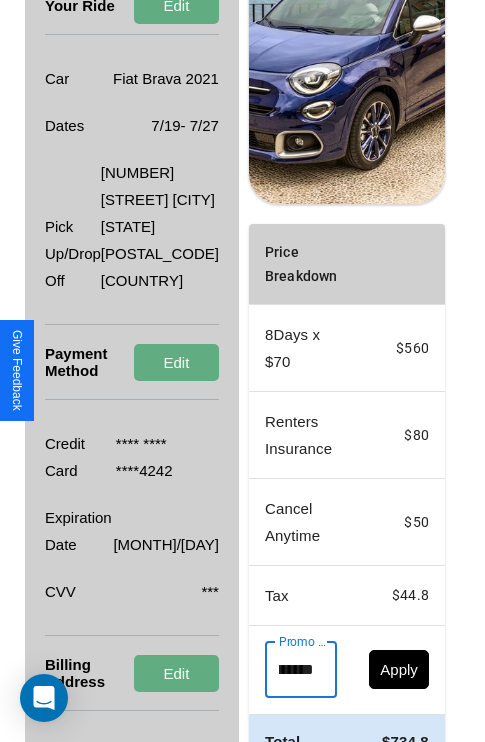 scroll, scrollTop: 0, scrollLeft: 71, axis: horizontal 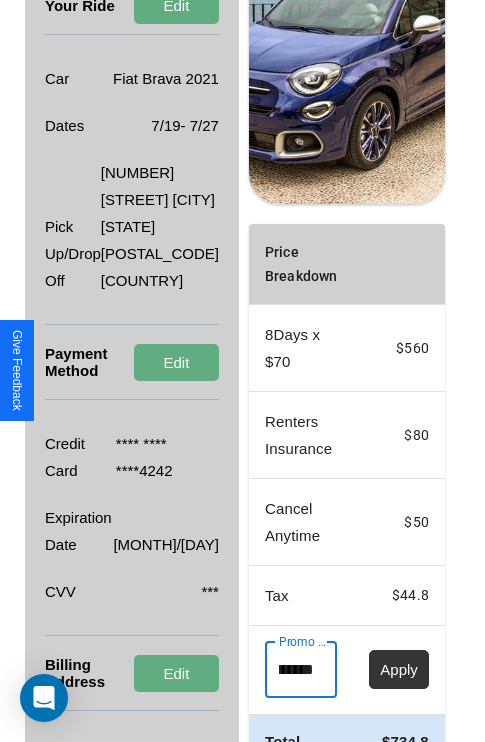 type on "**********" 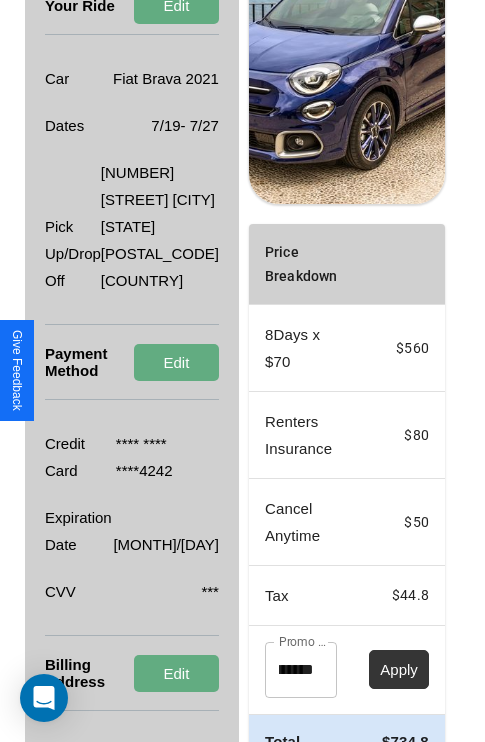 scroll, scrollTop: 0, scrollLeft: 0, axis: both 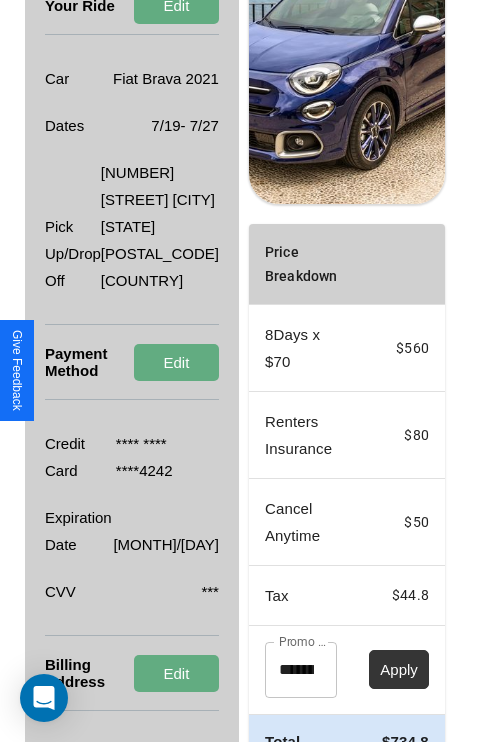 click on "Apply" at bounding box center [399, 669] 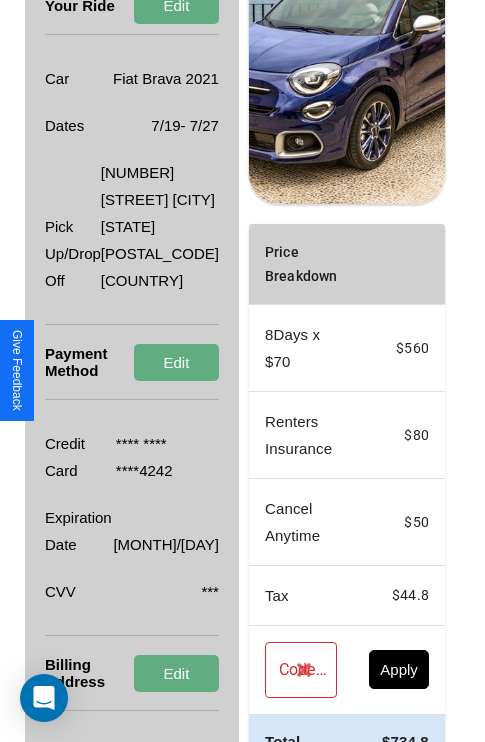scroll, scrollTop: 0, scrollLeft: 72, axis: horizontal 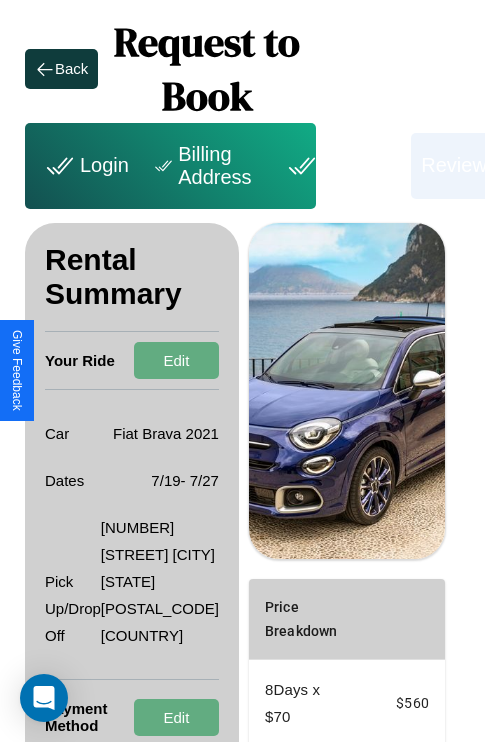 click on "Billing Address" at bounding box center (205, 166) 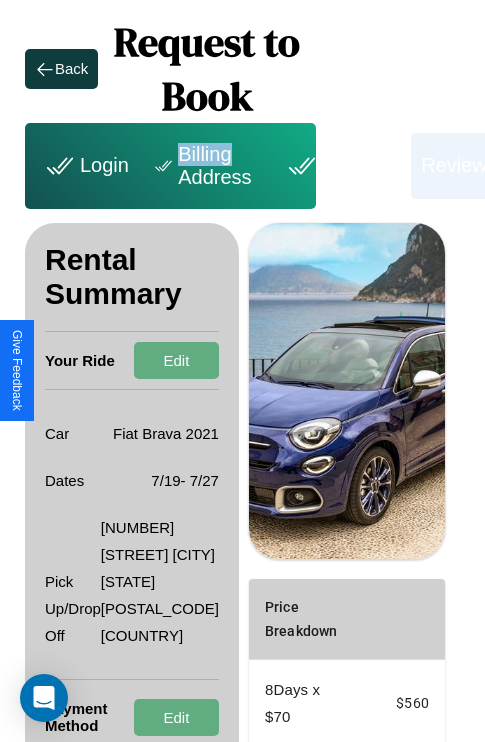 click on "Billing Address" at bounding box center (205, 166) 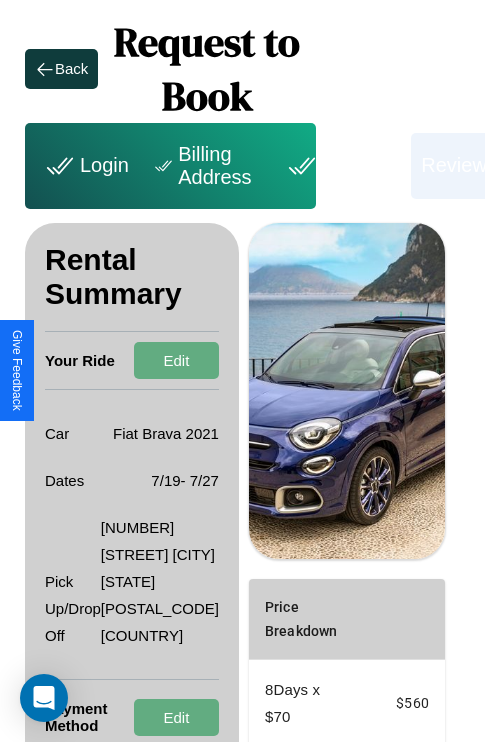 click on "Billing Address" at bounding box center [205, 166] 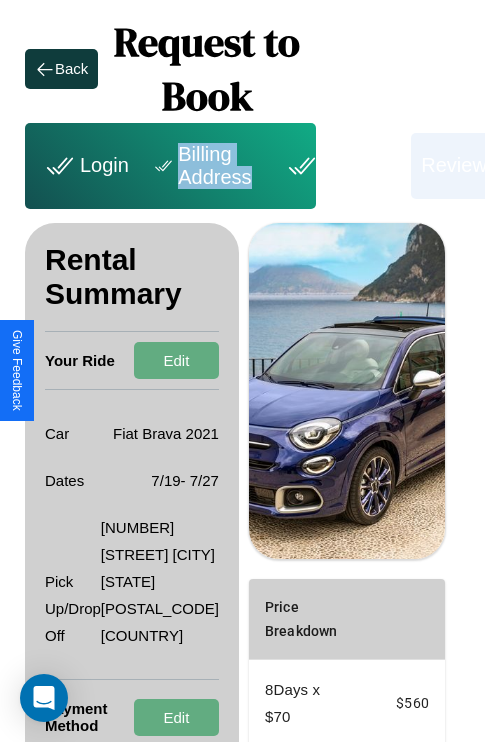 click on "Billing Address" at bounding box center (205, 166) 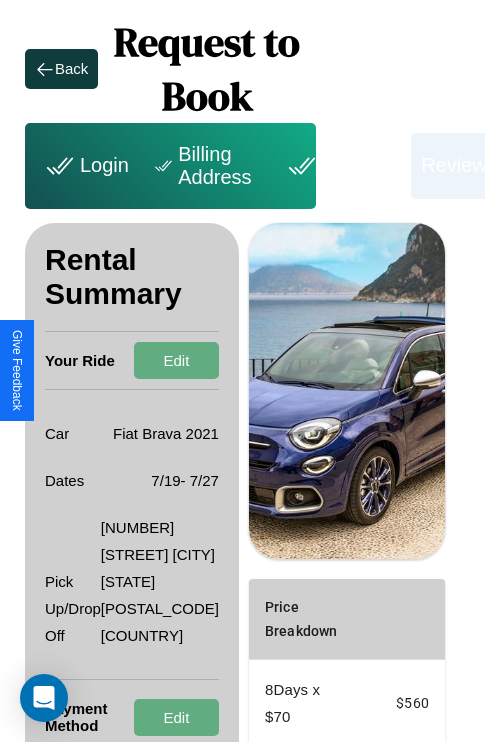 click on "Billing Address" at bounding box center [205, 166] 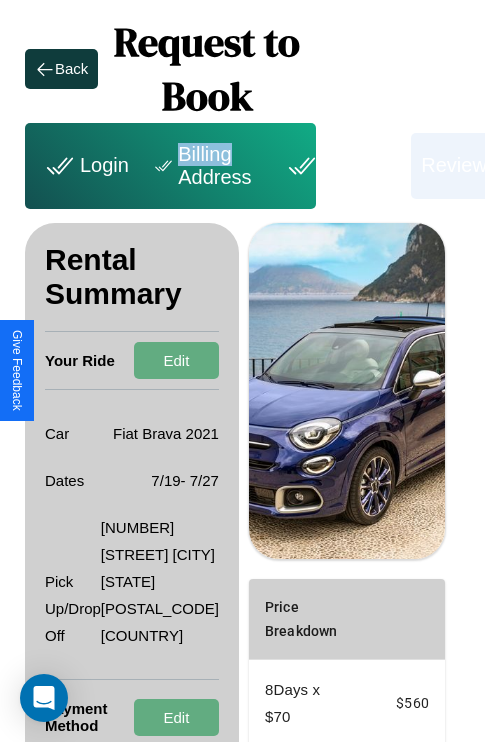 click on "Billing Address" at bounding box center (205, 166) 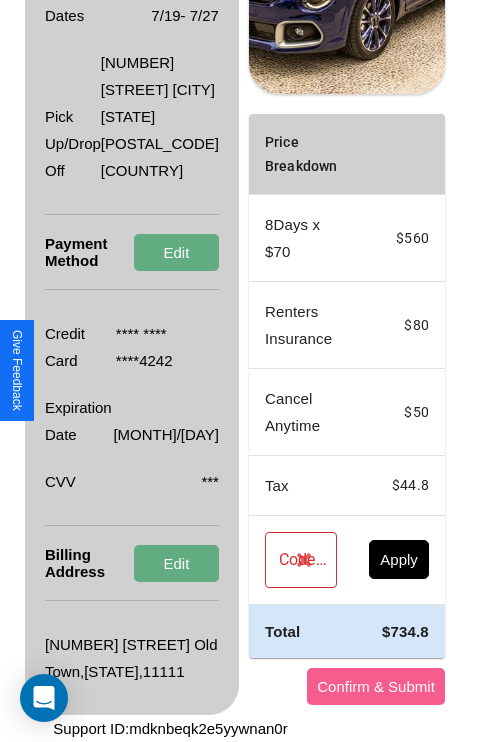 scroll, scrollTop: 509, scrollLeft: 72, axis: both 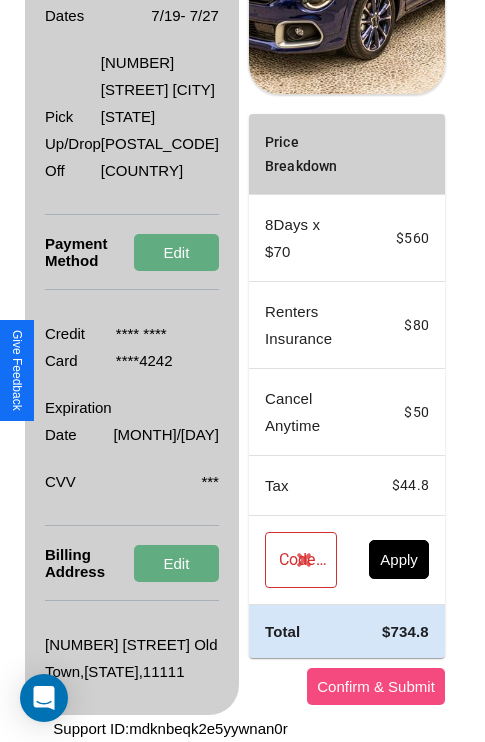 click on "Confirm & Submit" at bounding box center [376, 686] 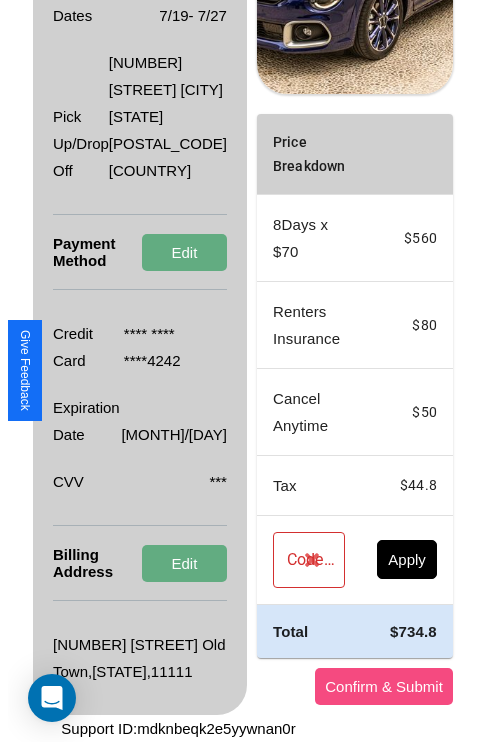 scroll, scrollTop: 0, scrollLeft: 72, axis: horizontal 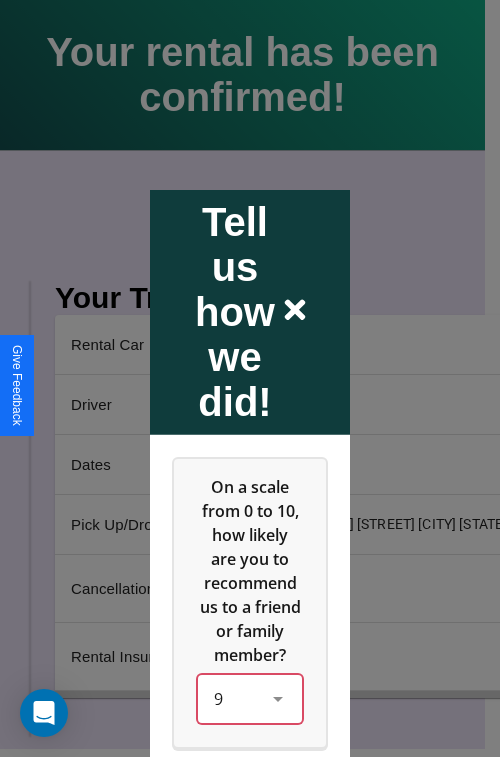 click on "9" at bounding box center [250, 698] 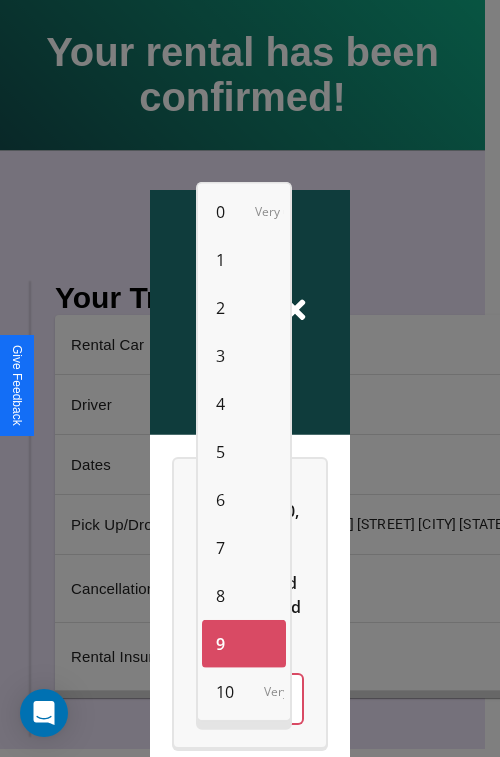 click on "10" at bounding box center [225, 692] 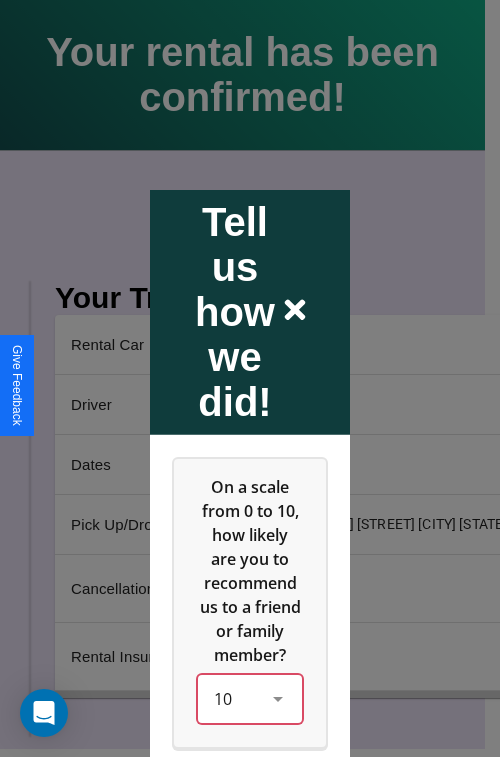scroll, scrollTop: 286, scrollLeft: 0, axis: vertical 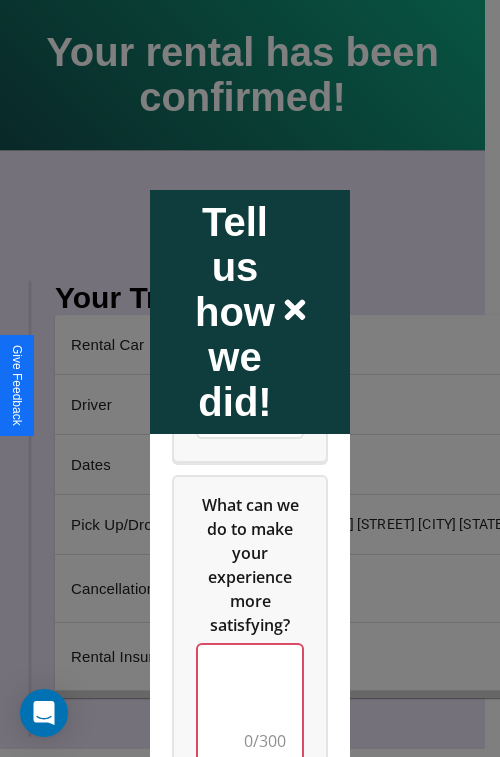 click at bounding box center (250, 704) 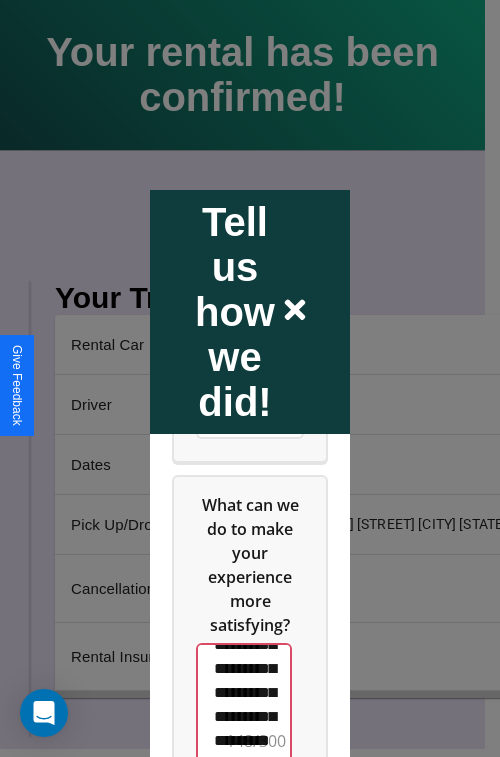 scroll, scrollTop: 636, scrollLeft: 0, axis: vertical 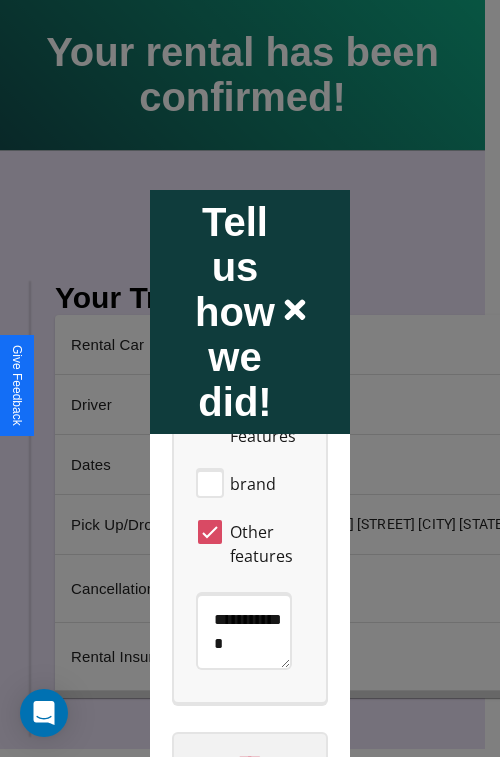 type on "**********" 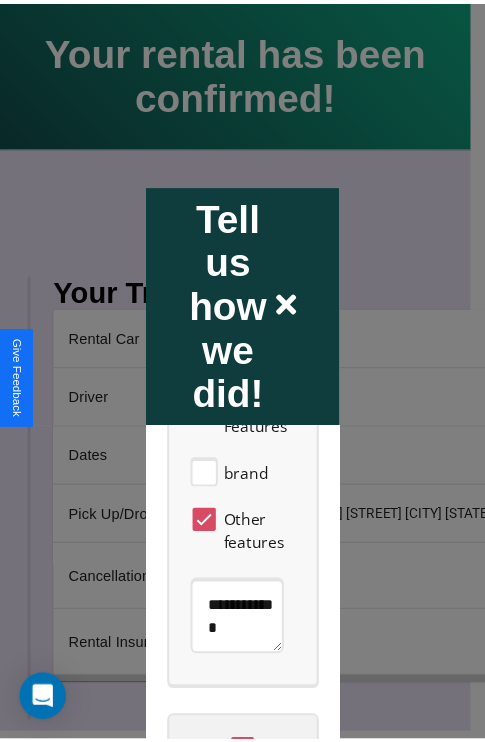 scroll, scrollTop: 0, scrollLeft: 0, axis: both 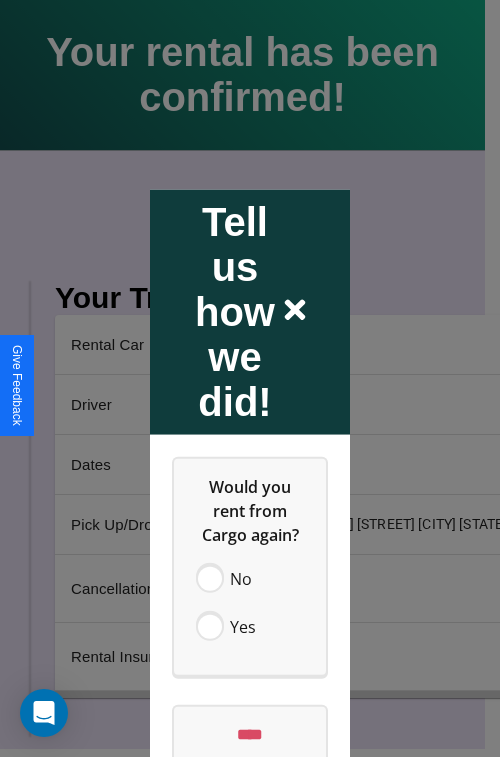 click at bounding box center (250, 378) 